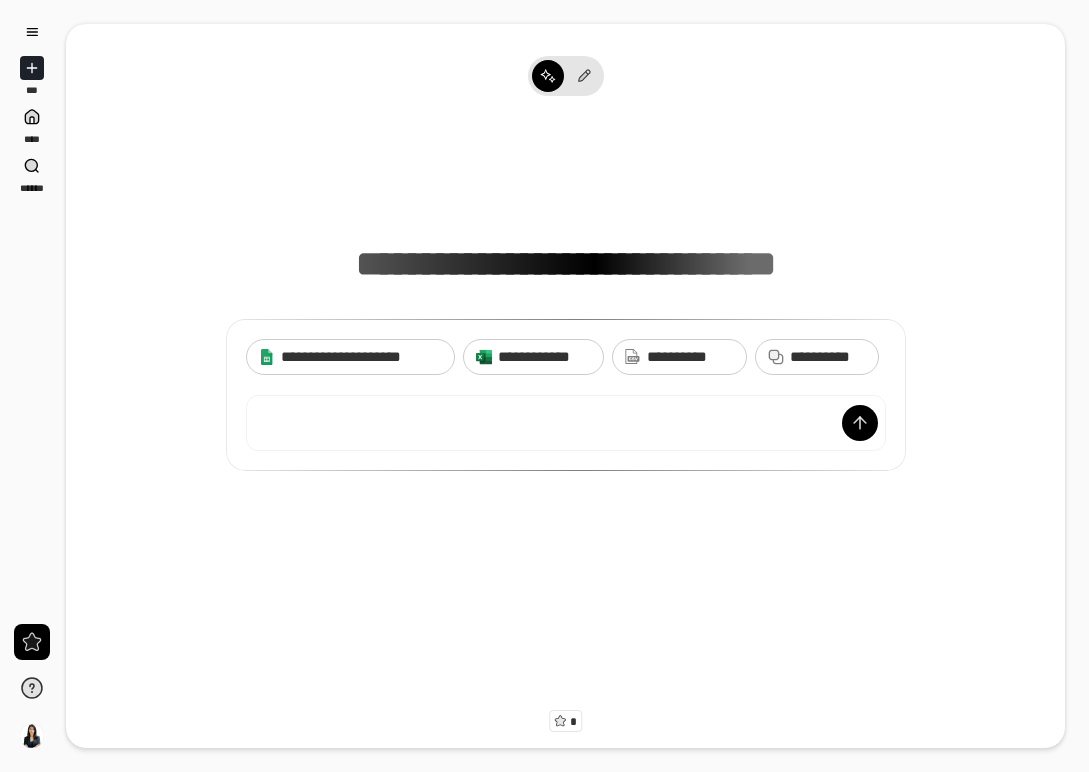 scroll, scrollTop: 0, scrollLeft: 0, axis: both 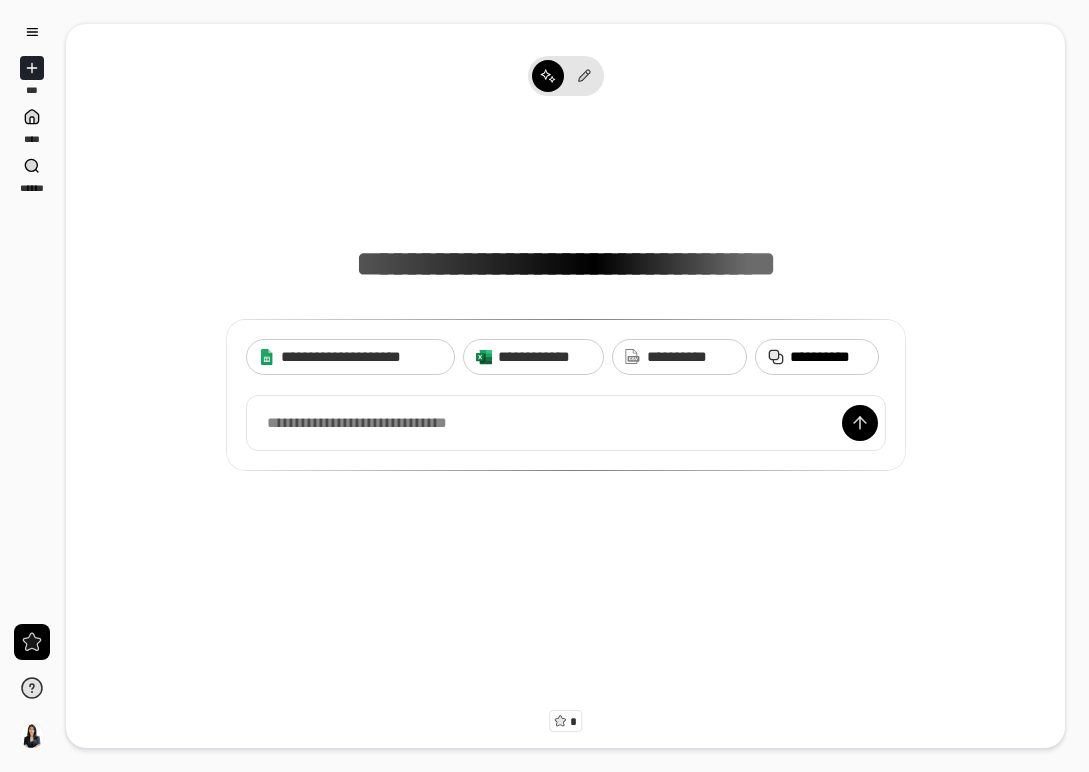 click on "**********" at bounding box center (828, 357) 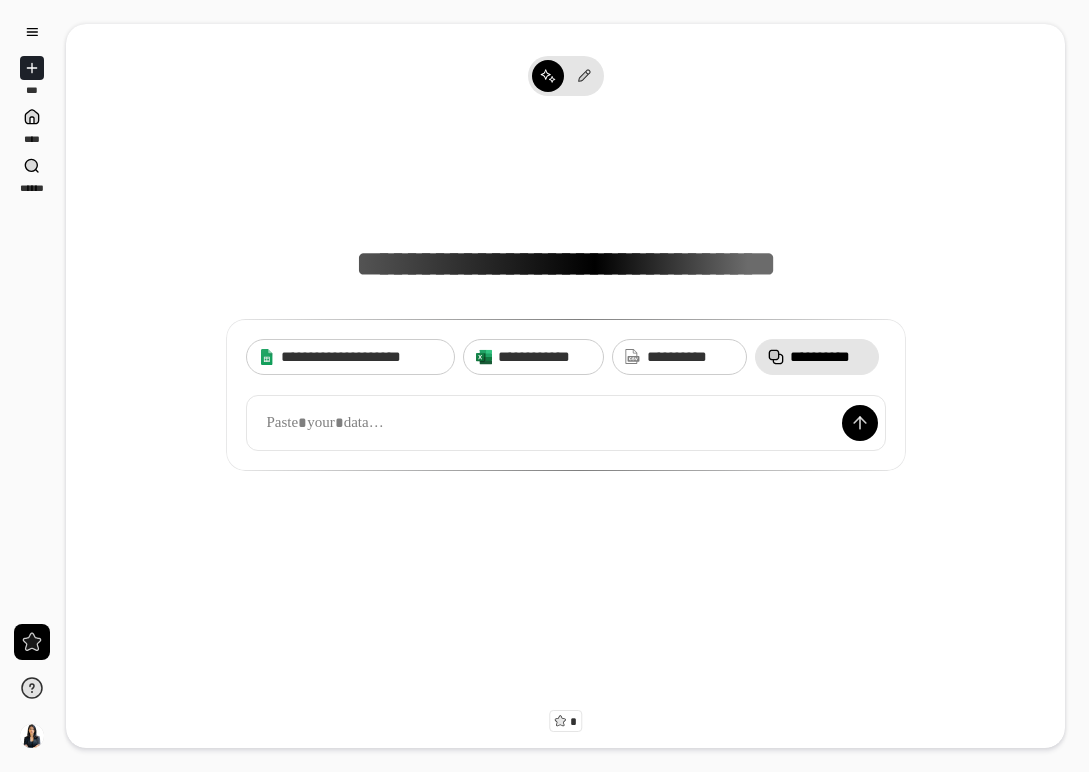 click on "**********" at bounding box center (828, 357) 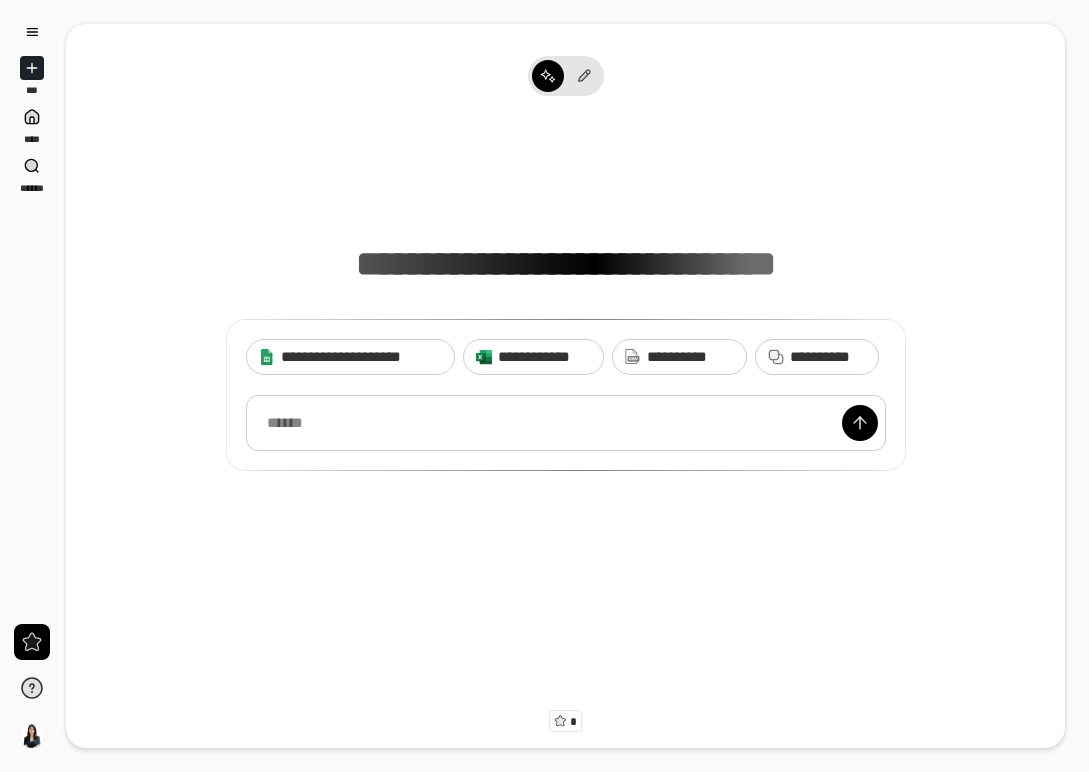 click at bounding box center [566, 423] 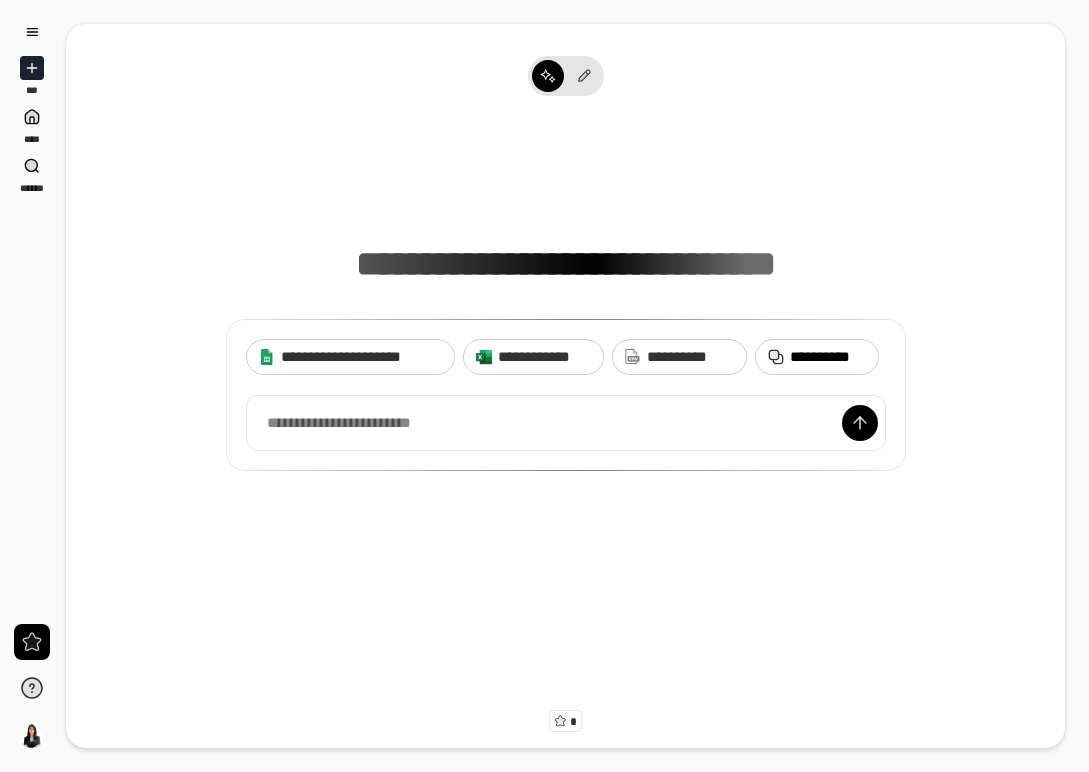 click on "**********" at bounding box center [828, 357] 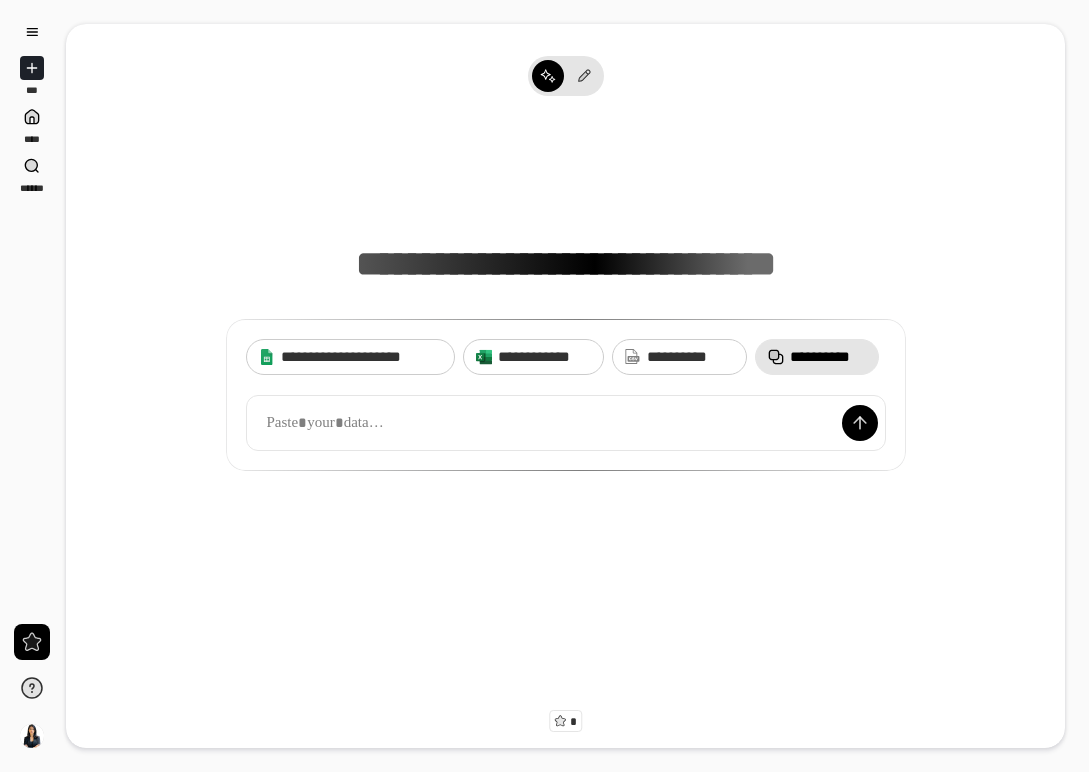 click on "**********" at bounding box center [828, 357] 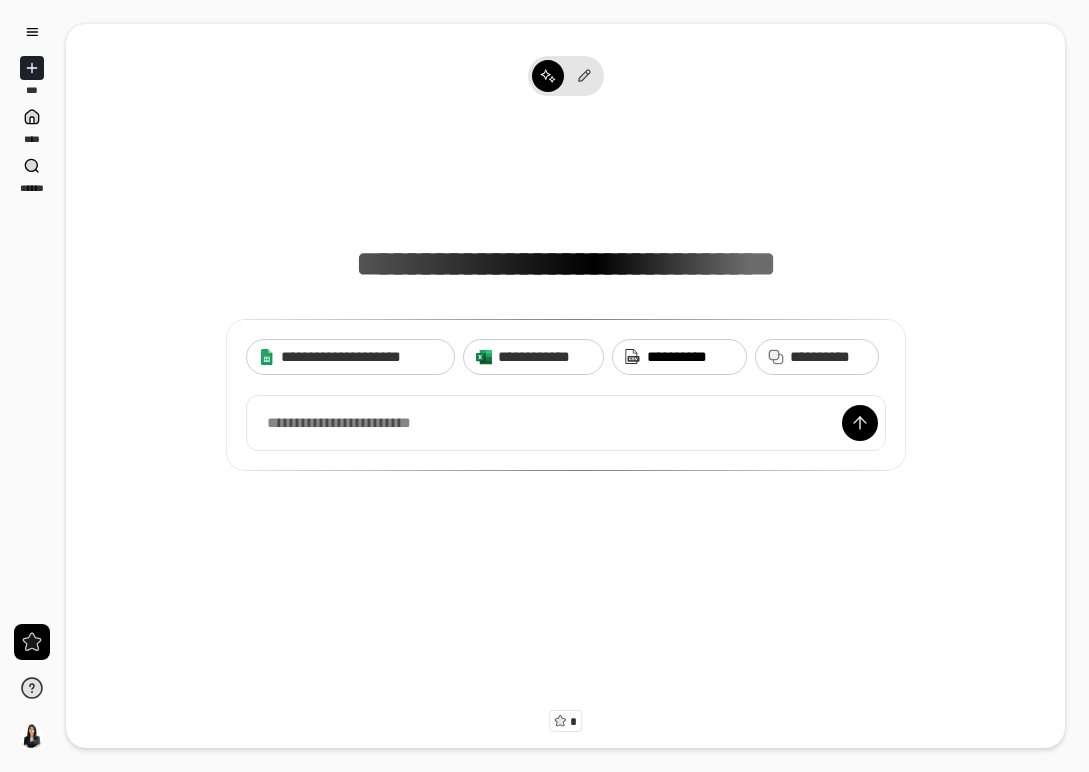 click on "**********" at bounding box center (690, 357) 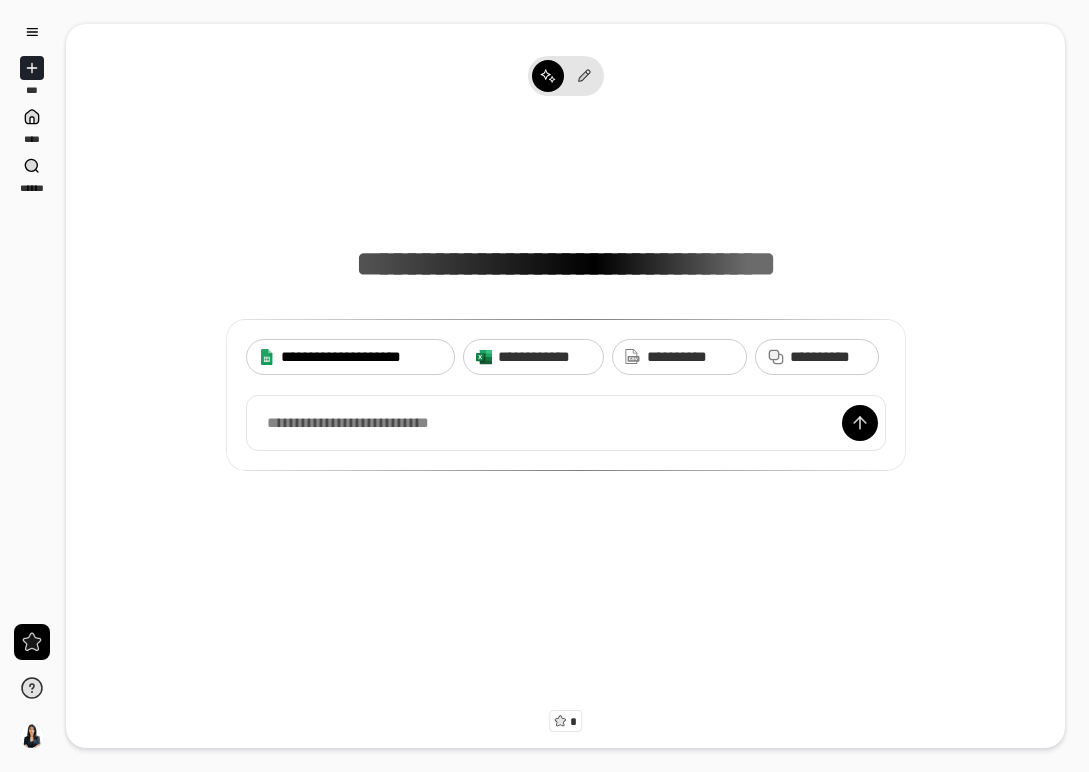 click on "**********" at bounding box center [362, 357] 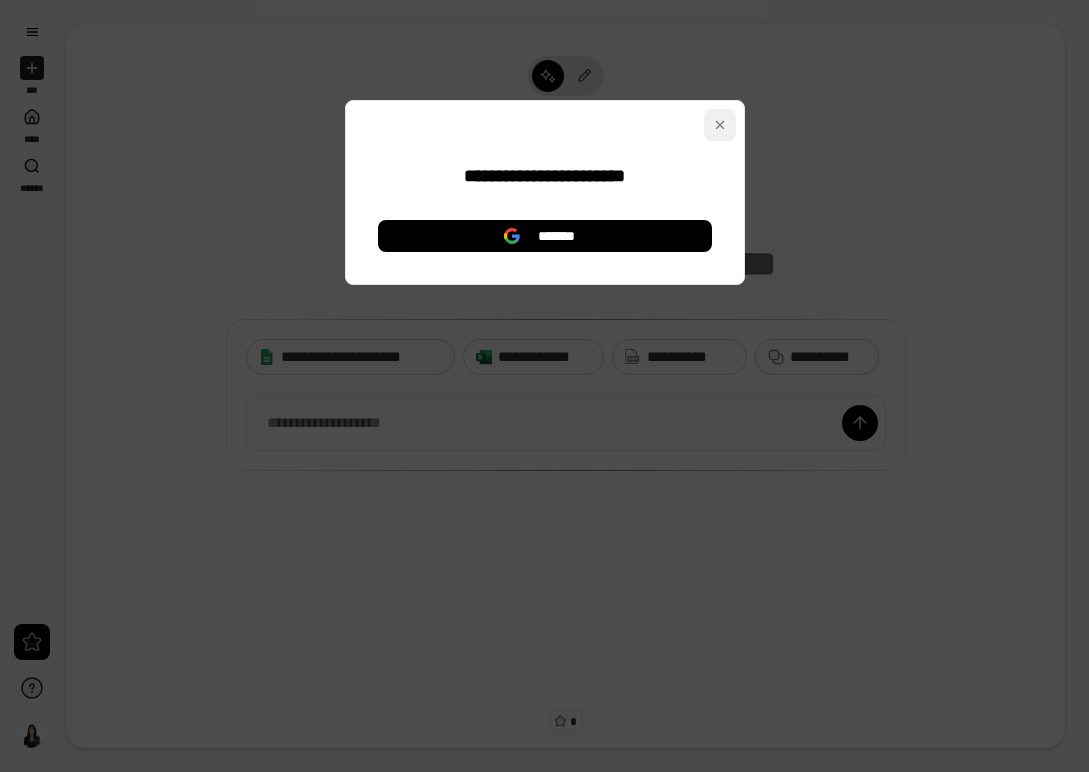 click at bounding box center (720, 125) 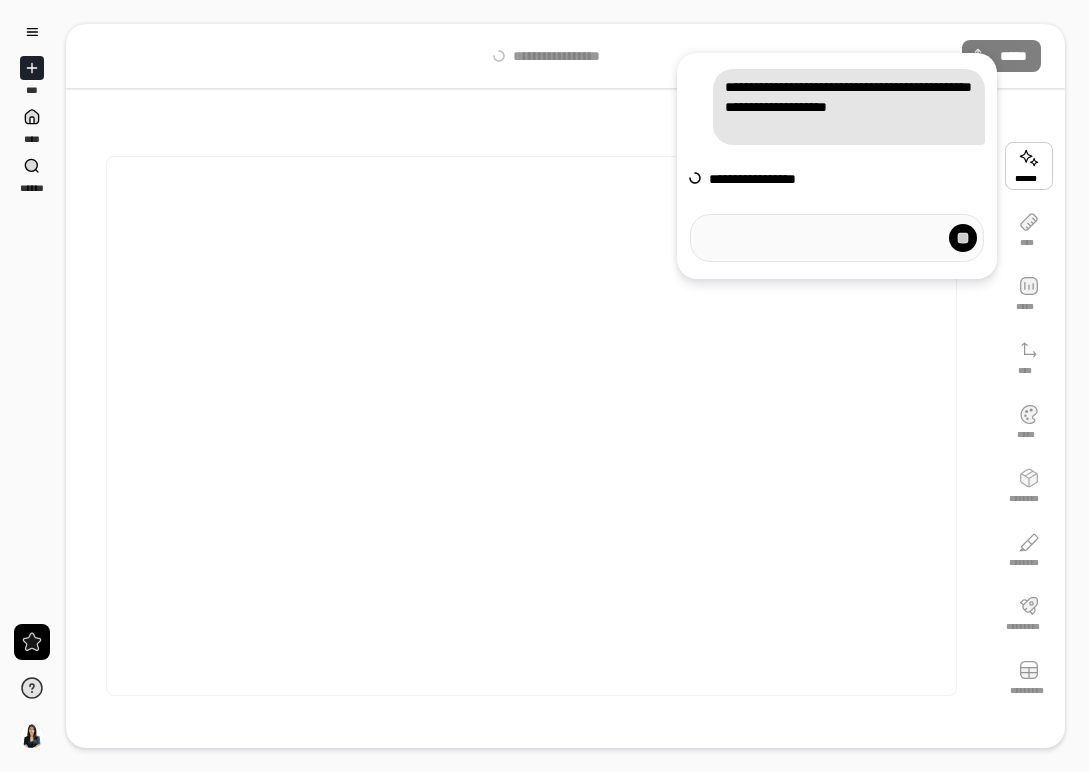 scroll, scrollTop: 0, scrollLeft: 0, axis: both 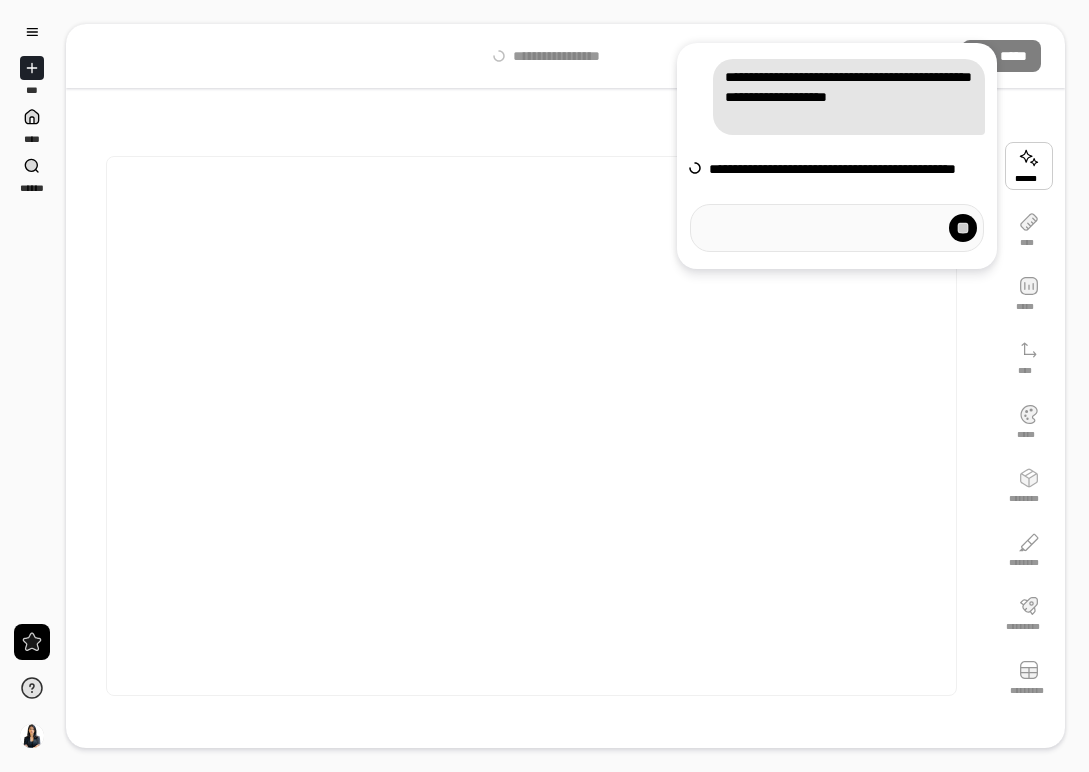 click at bounding box center [837, 228] 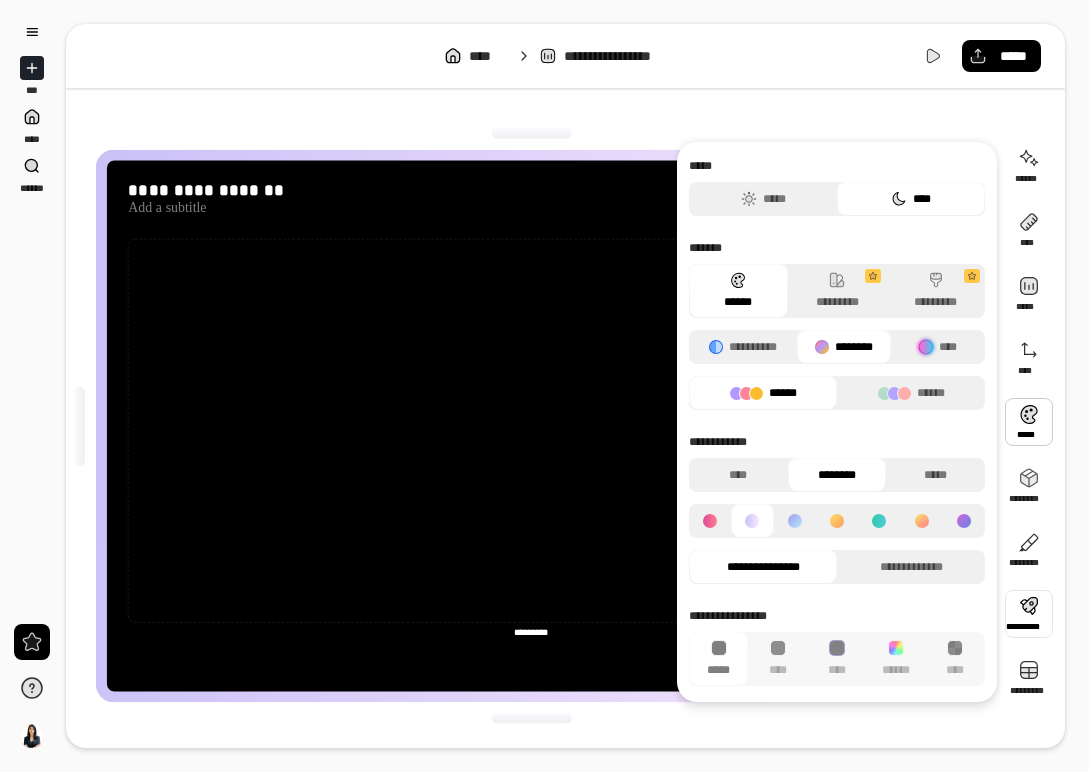 click at bounding box center (531, 719) 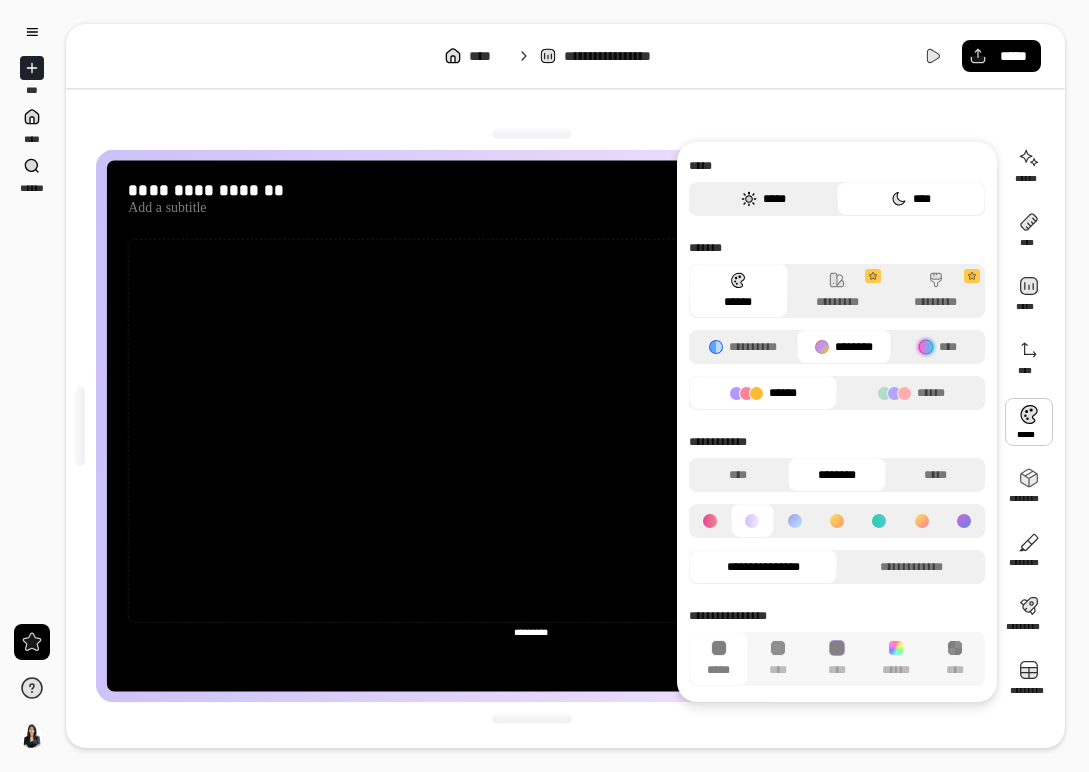 click on "*****" at bounding box center [763, 199] 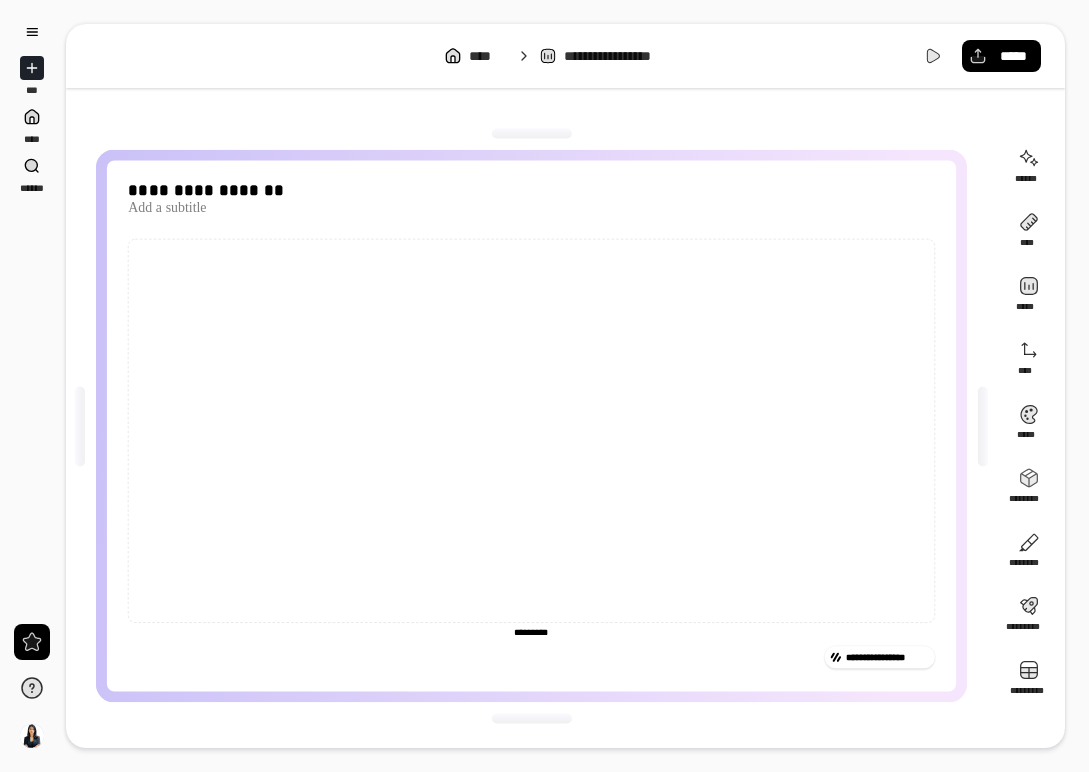 click on "[FIRST] [LAST] [LAST] [LAST] [LAST] [LAST] [LAST] [LAST] [LAST] [LAST] [LAST] [LAST] [LAST] [LAST] [LAST] [LAST] [LAST] [LAST] [LAST] [LAST] [LAST] [LAST] [LAST] [LAST] [LAST] [LAST] [LAST] [LAST]" at bounding box center (565, 386) 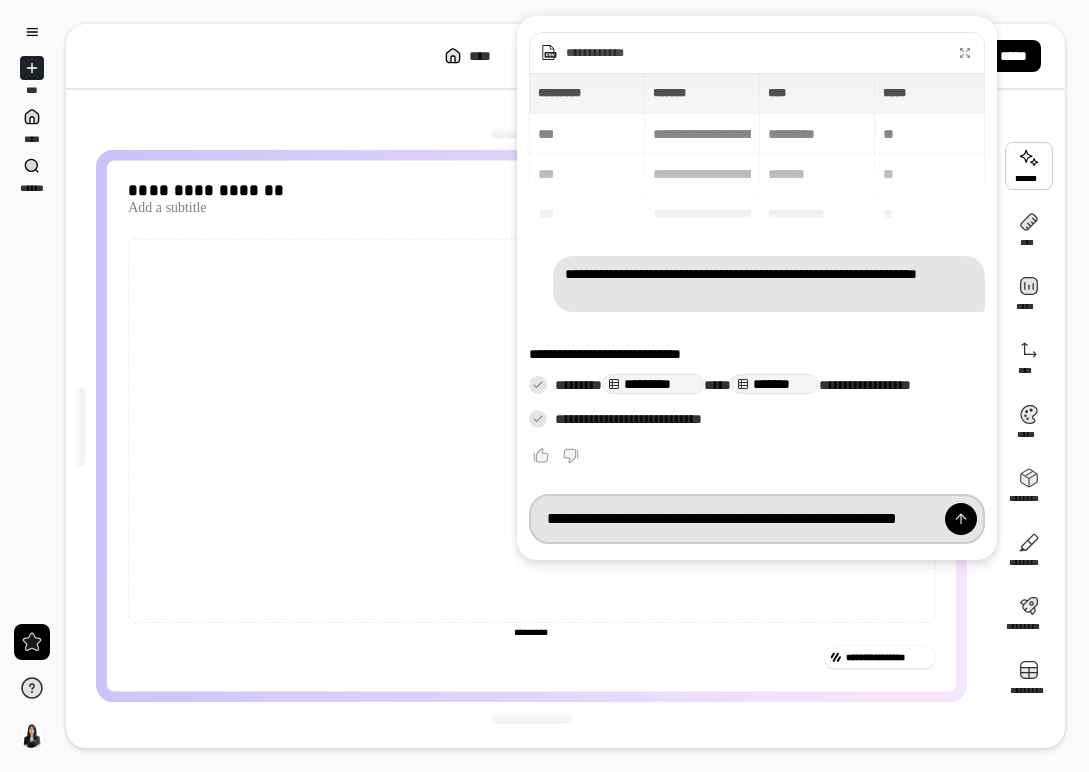 scroll, scrollTop: 0, scrollLeft: 23, axis: horizontal 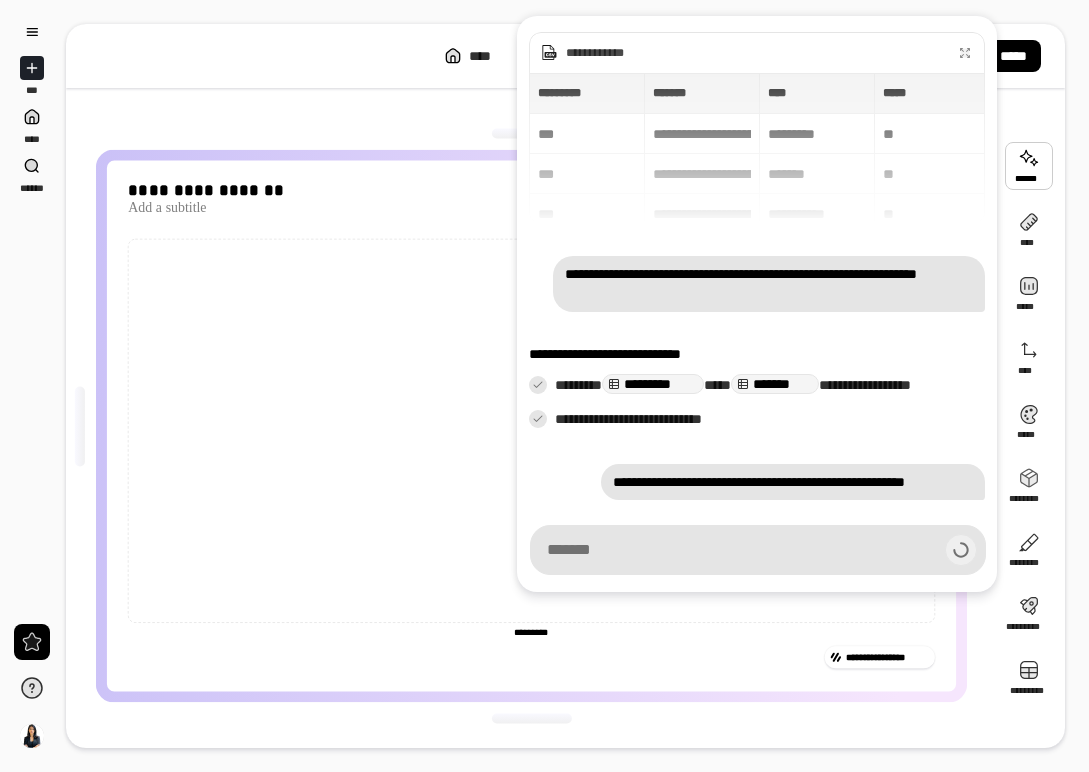 click 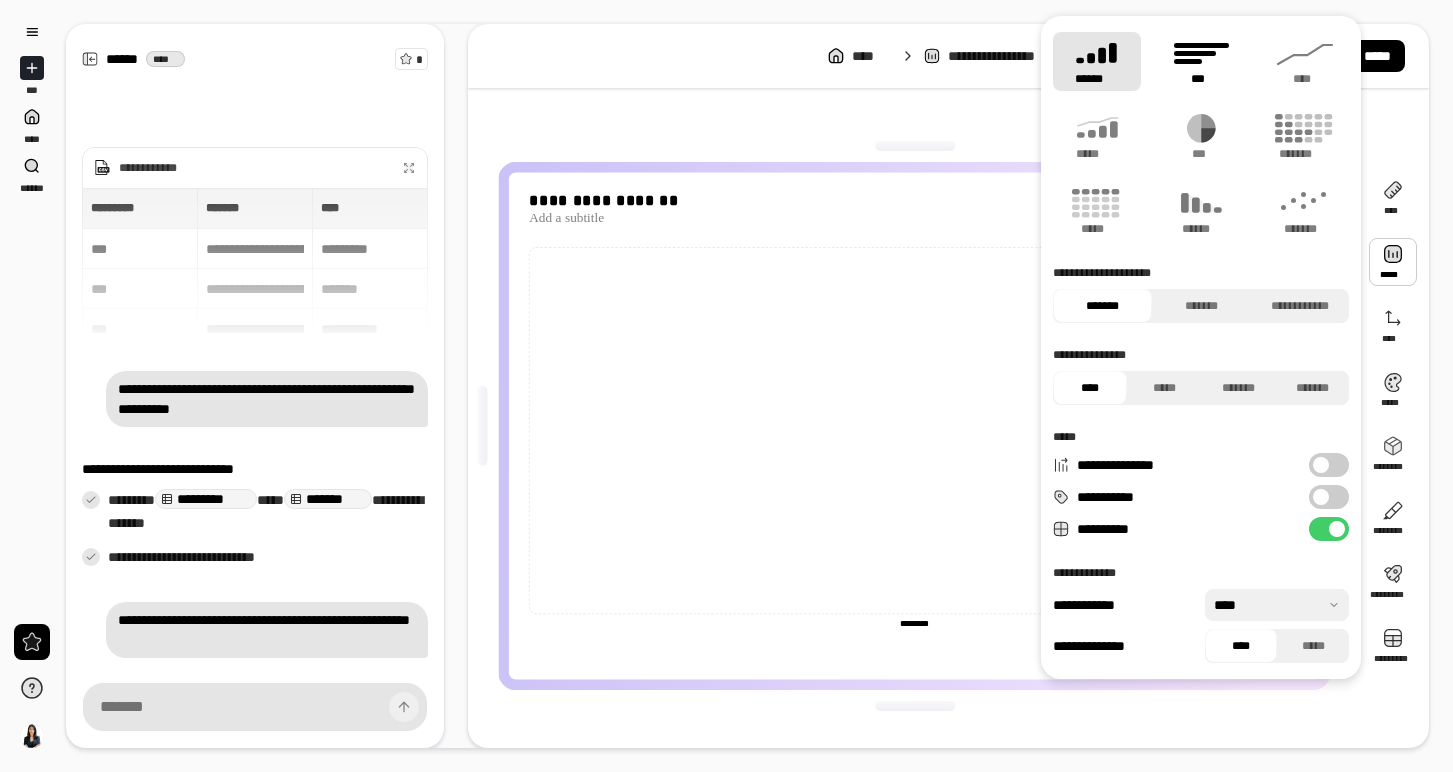 click 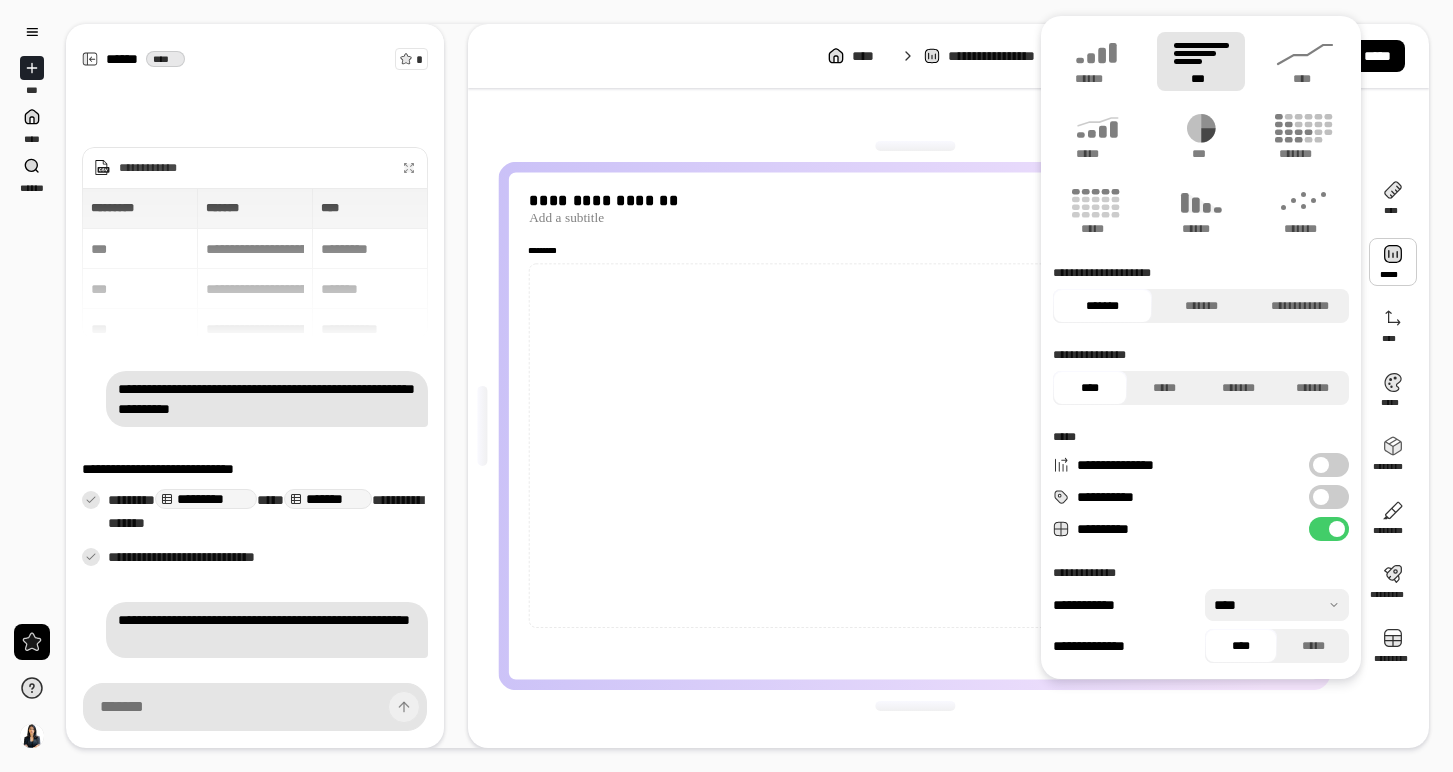 click on "[FIRST] [LAST] [LAST] [LAST] [LAST] [LAST] [LAST] [LAST] [LAST] [LAST] [LAST] [LAST] [LAST] [LAST] [LAST] [LAST] [LAST] [LAST] [LAST] [LAST] [LAST] [LAST] [LAST] [LAST] [LAST] [LAST] [LAST] [LAST]" at bounding box center (948, 386) 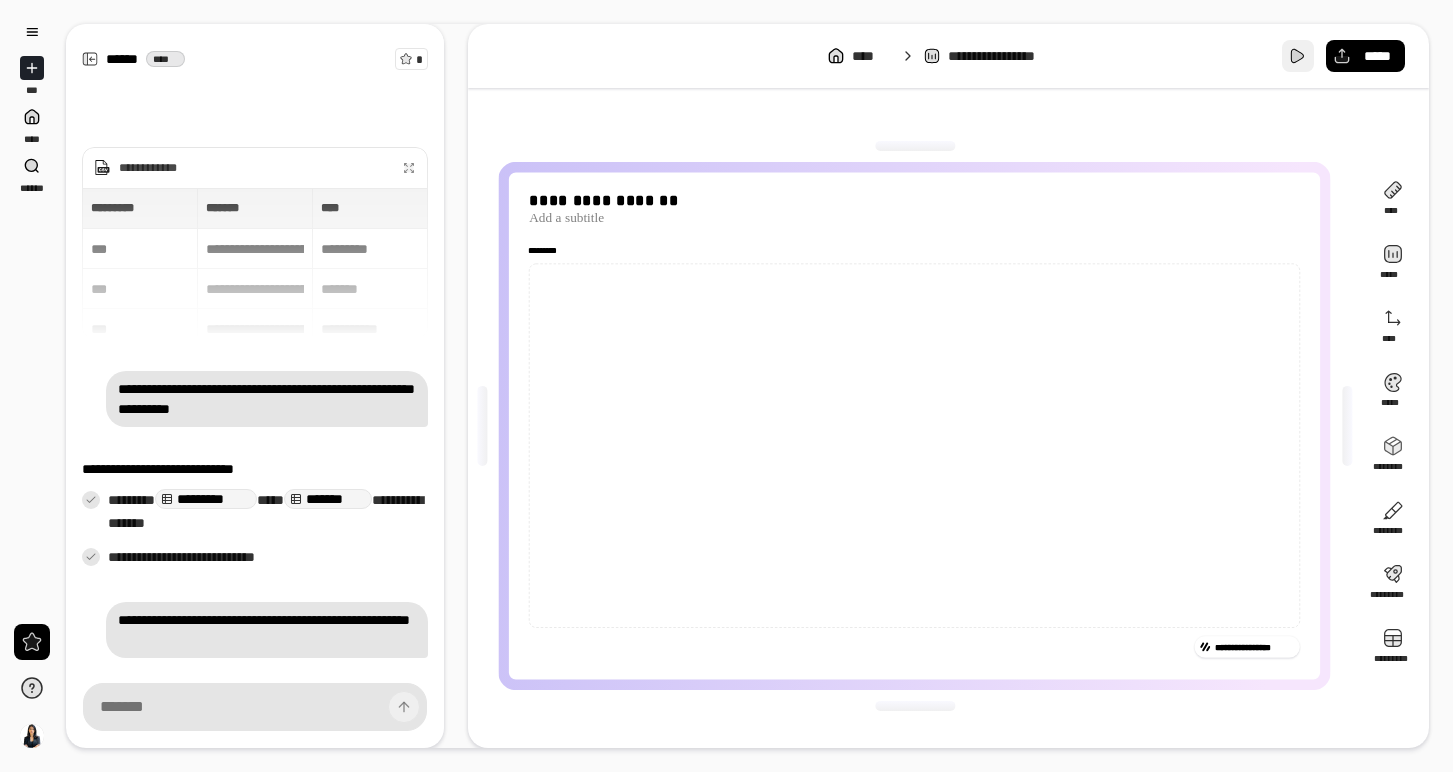 click at bounding box center [1298, 56] 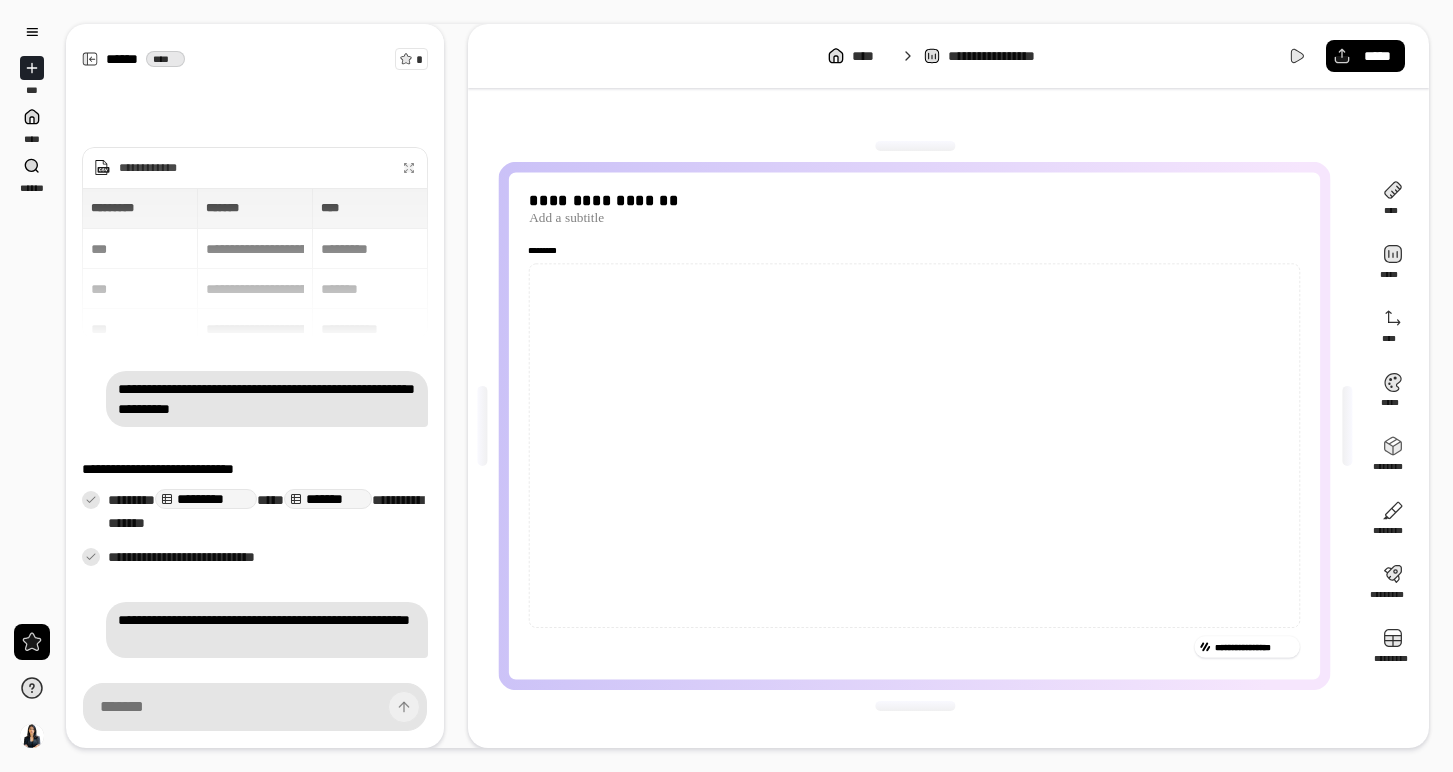 click on "[FIRST] [LAST] [LAST] [LAST] [LAST] [LAST] [LAST]" at bounding box center [914, 426] 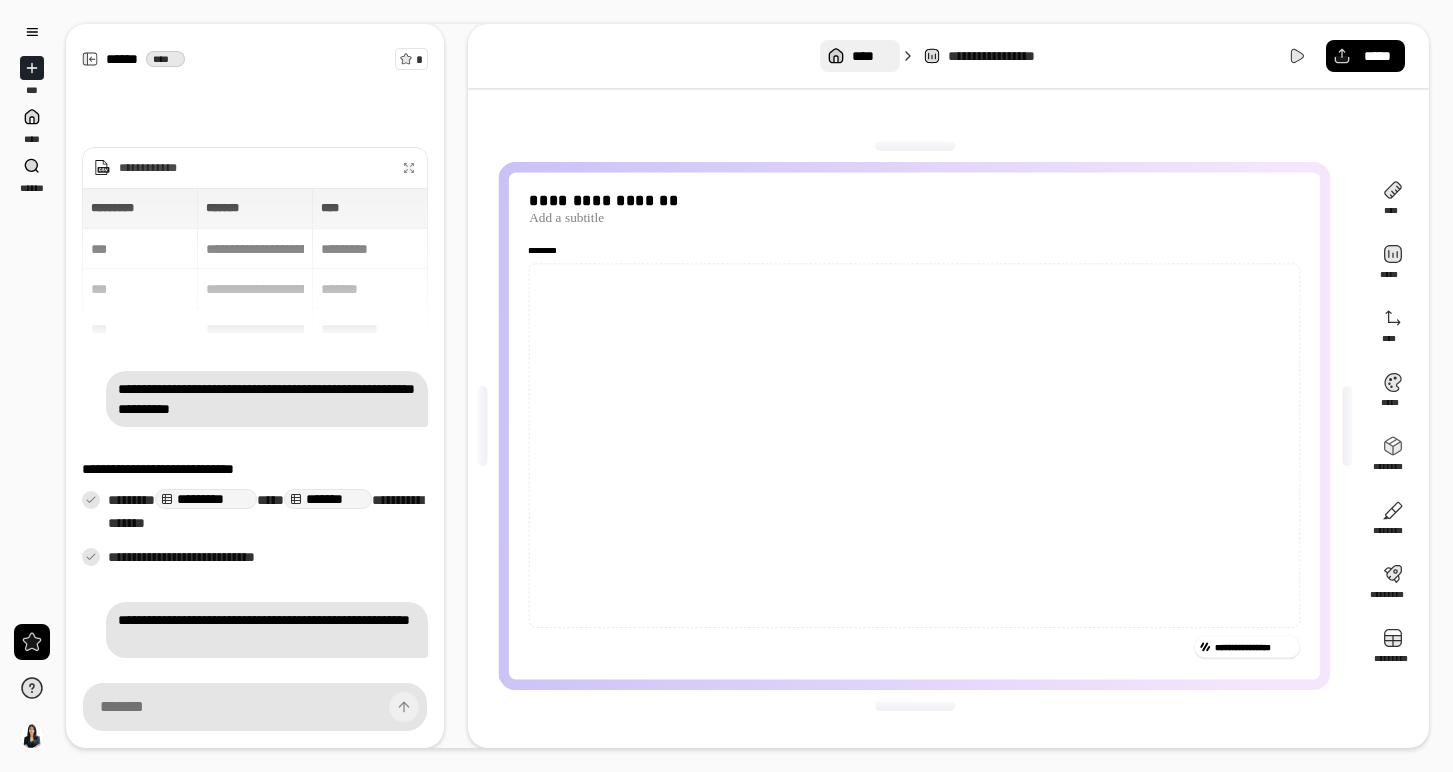 click on "****" at bounding box center (871, 56) 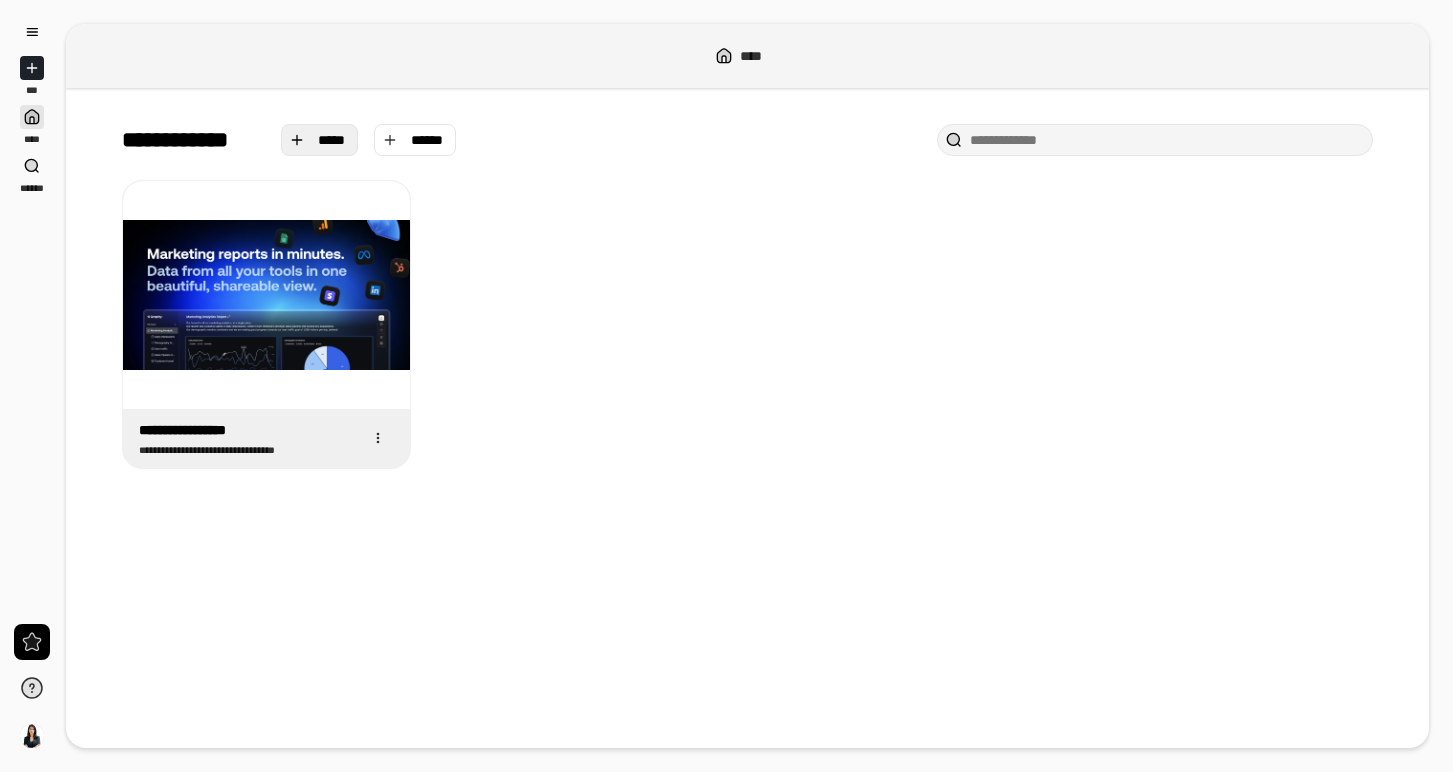 click on "*****" at bounding box center (332, 140) 